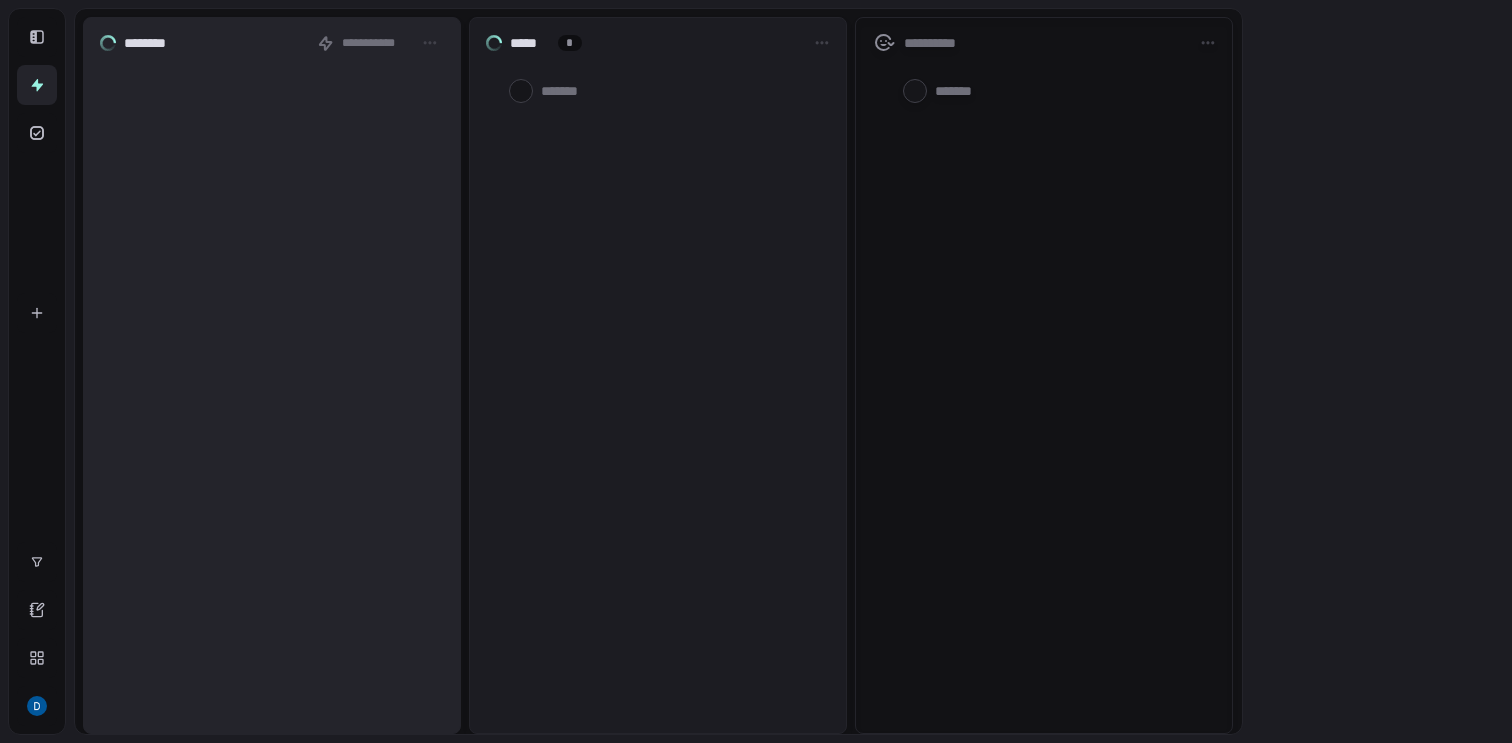 scroll, scrollTop: 0, scrollLeft: 0, axis: both 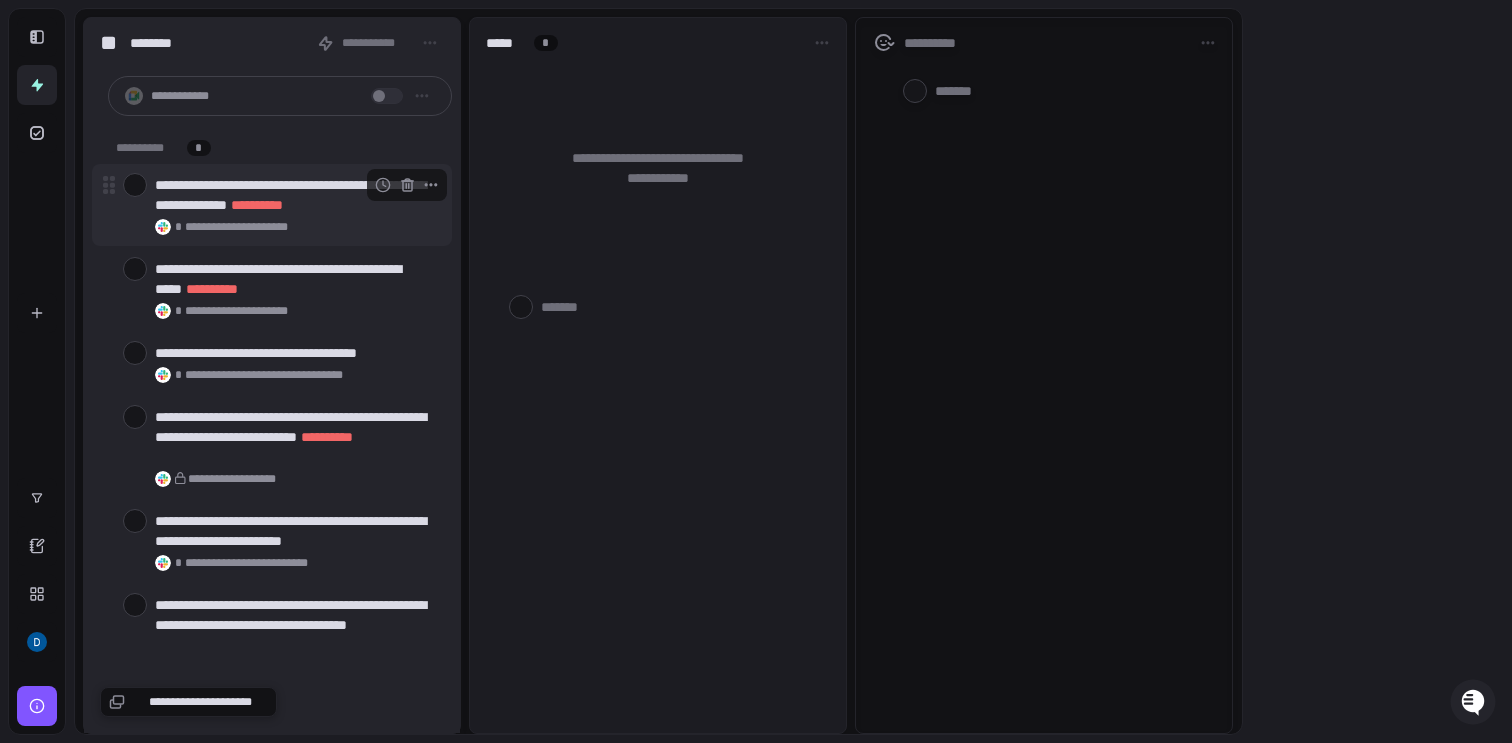 click on "**********" at bounding box center (295, 195) 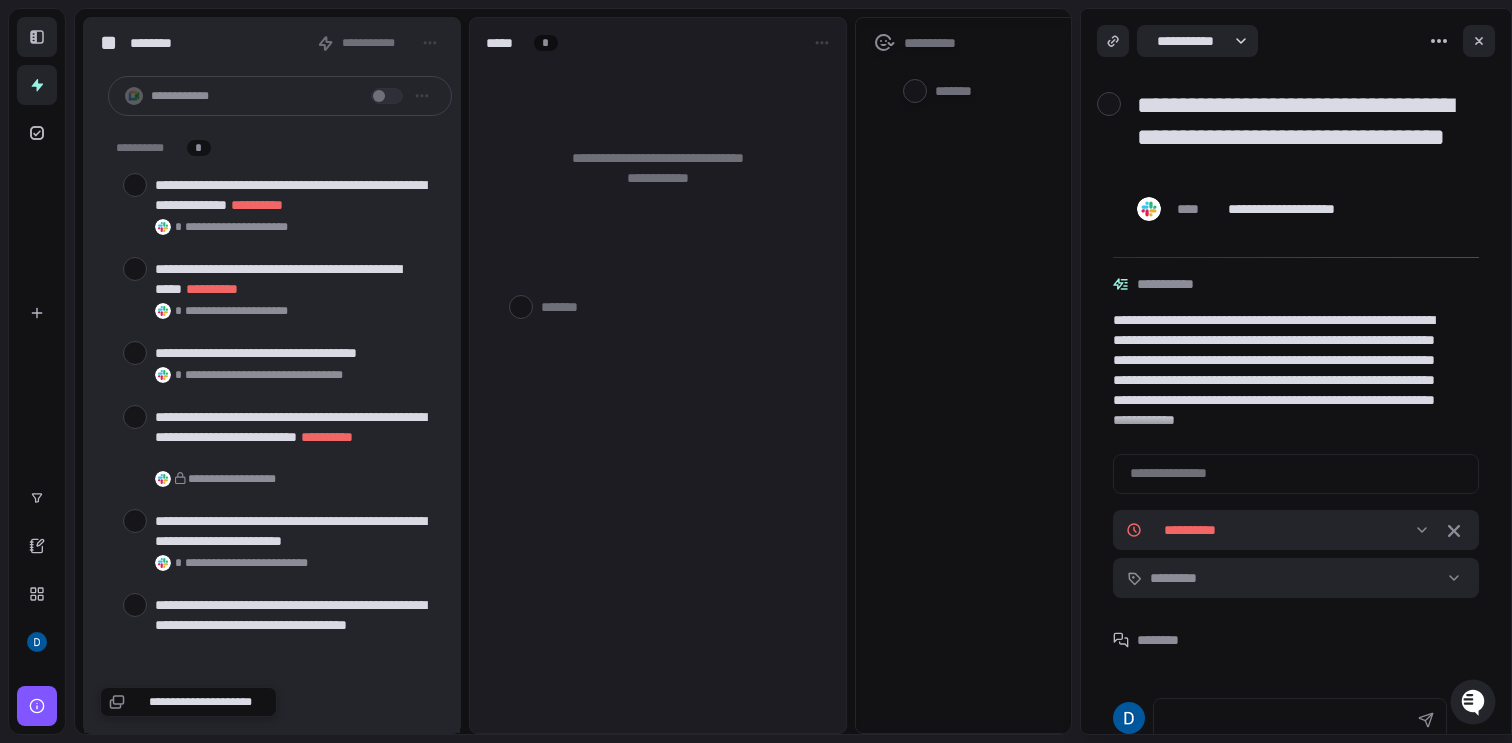 click at bounding box center [37, 37] 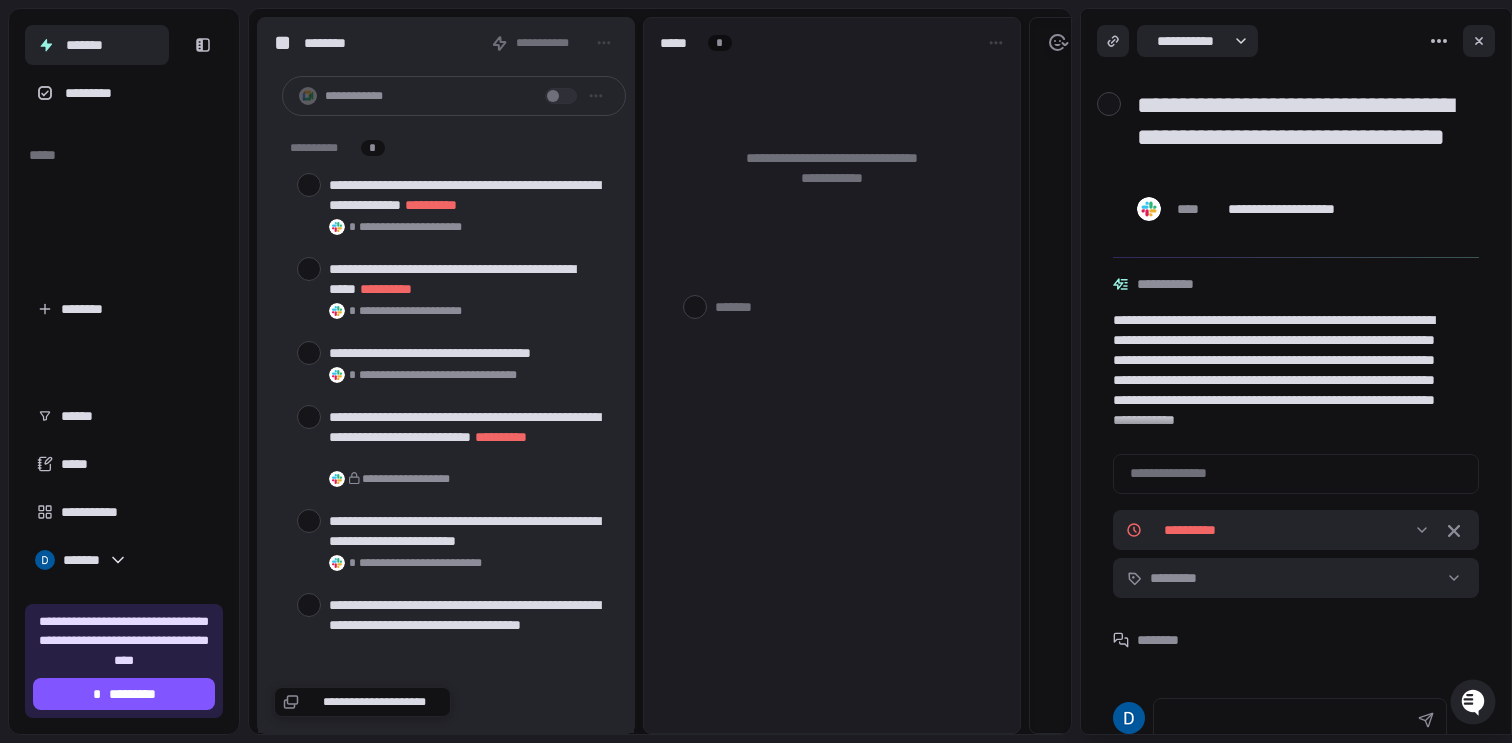 click on "******* *********" at bounding box center [124, 69] 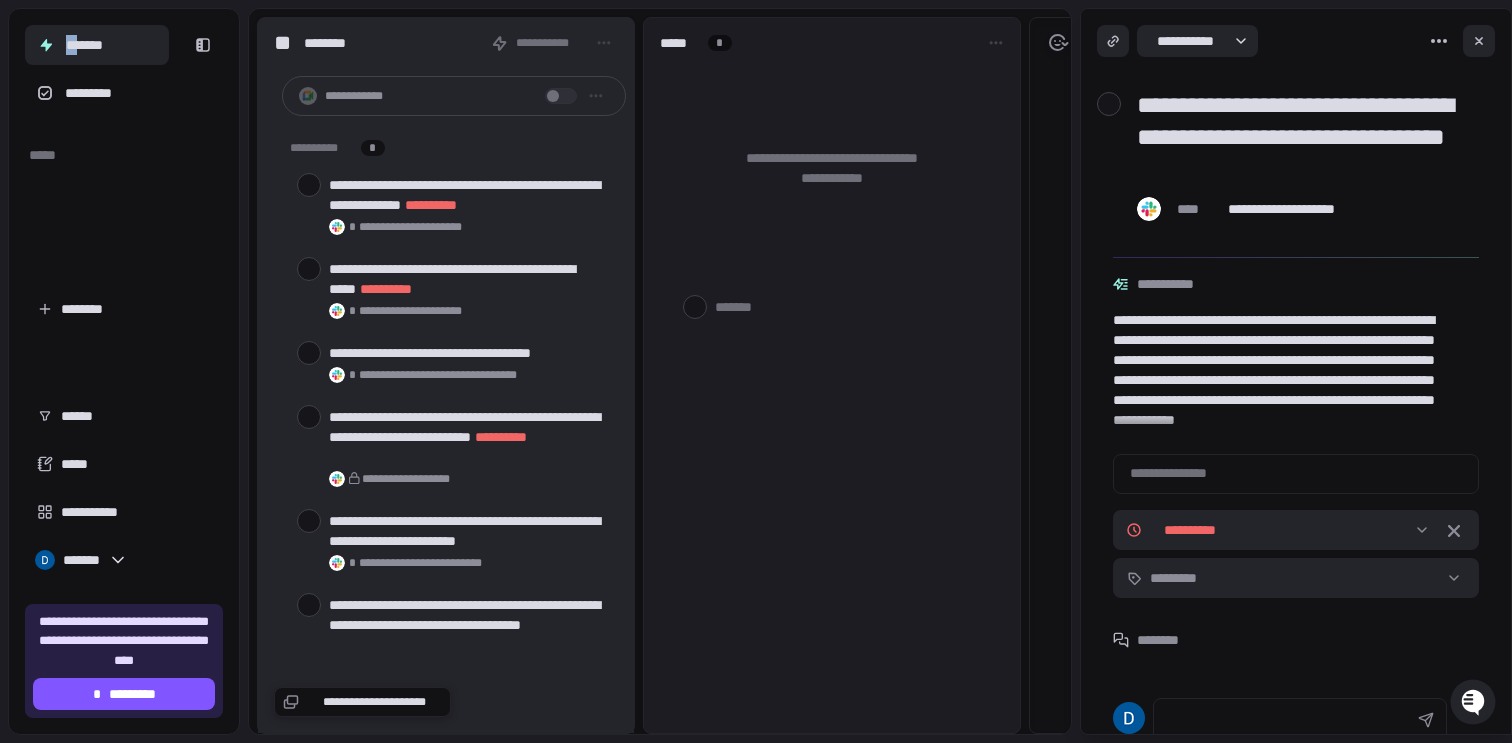 click on "******* *********" at bounding box center [124, 69] 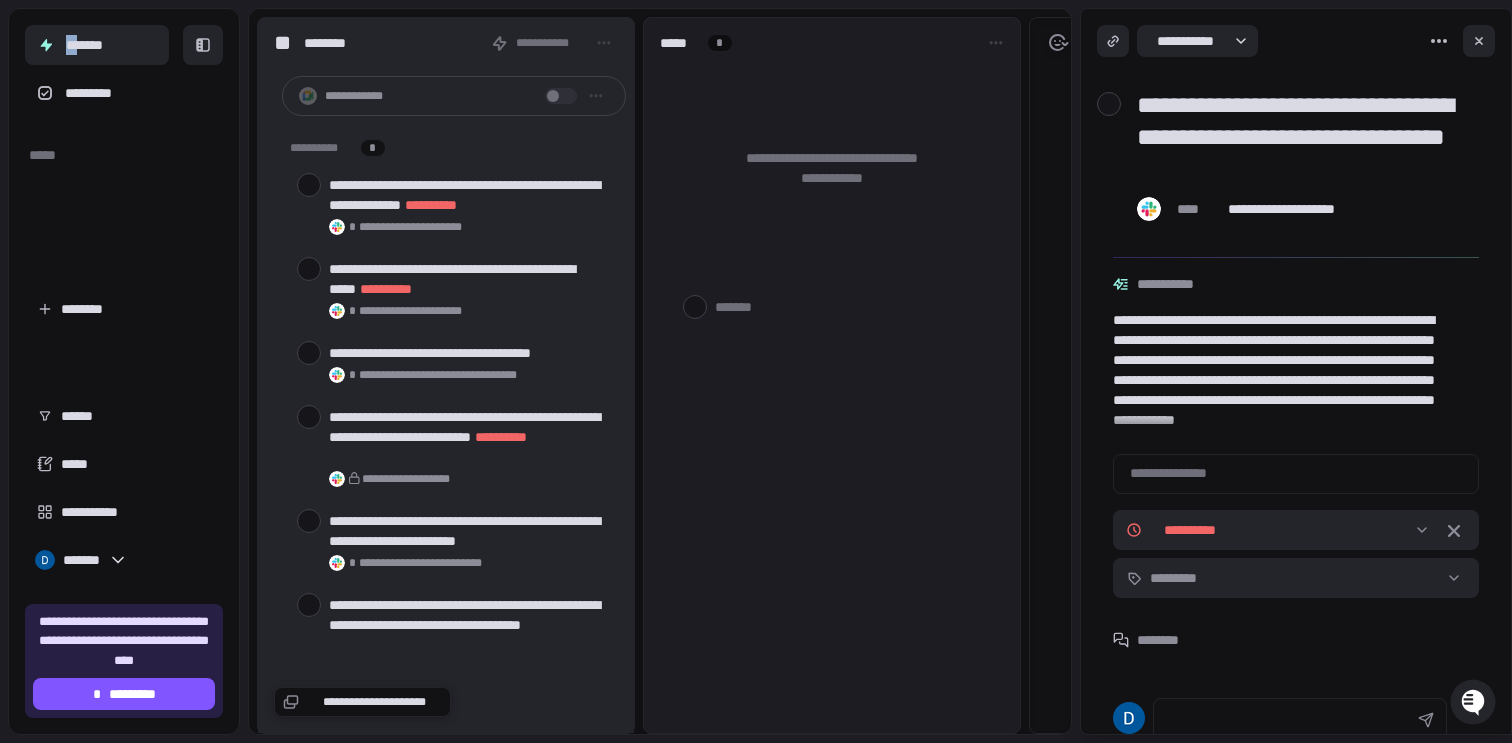 click at bounding box center (203, 45) 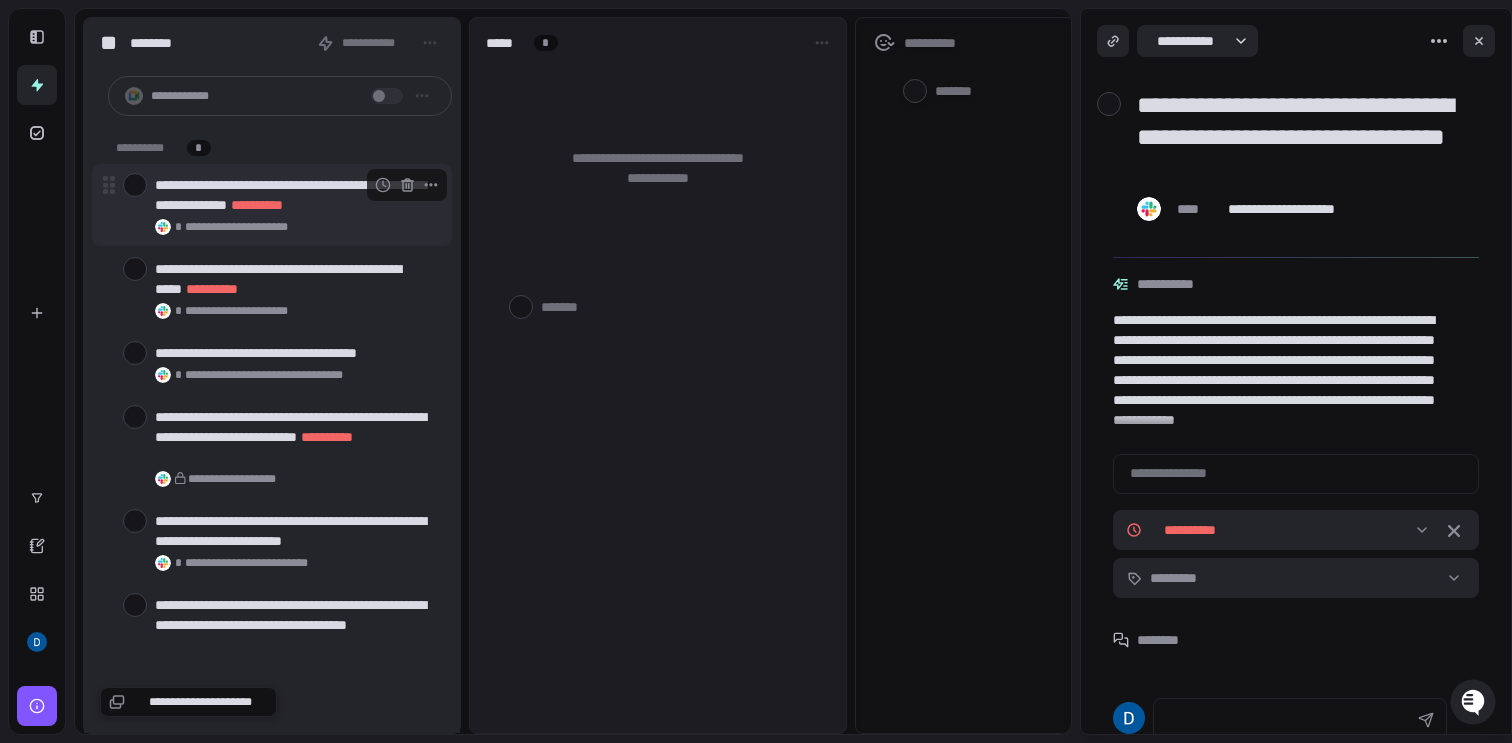 click on "**********" at bounding box center (295, 195) 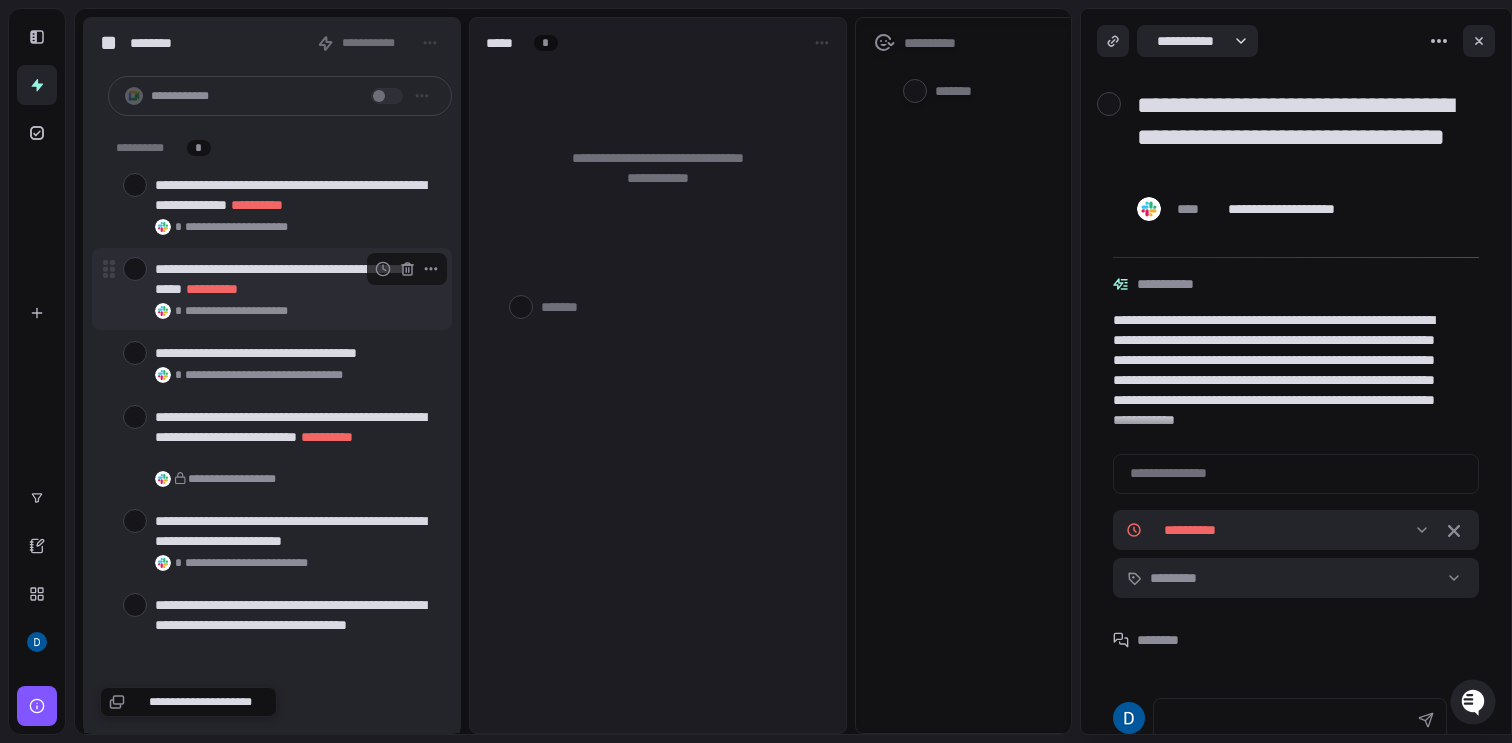 click on "**********" at bounding box center (299, 289) 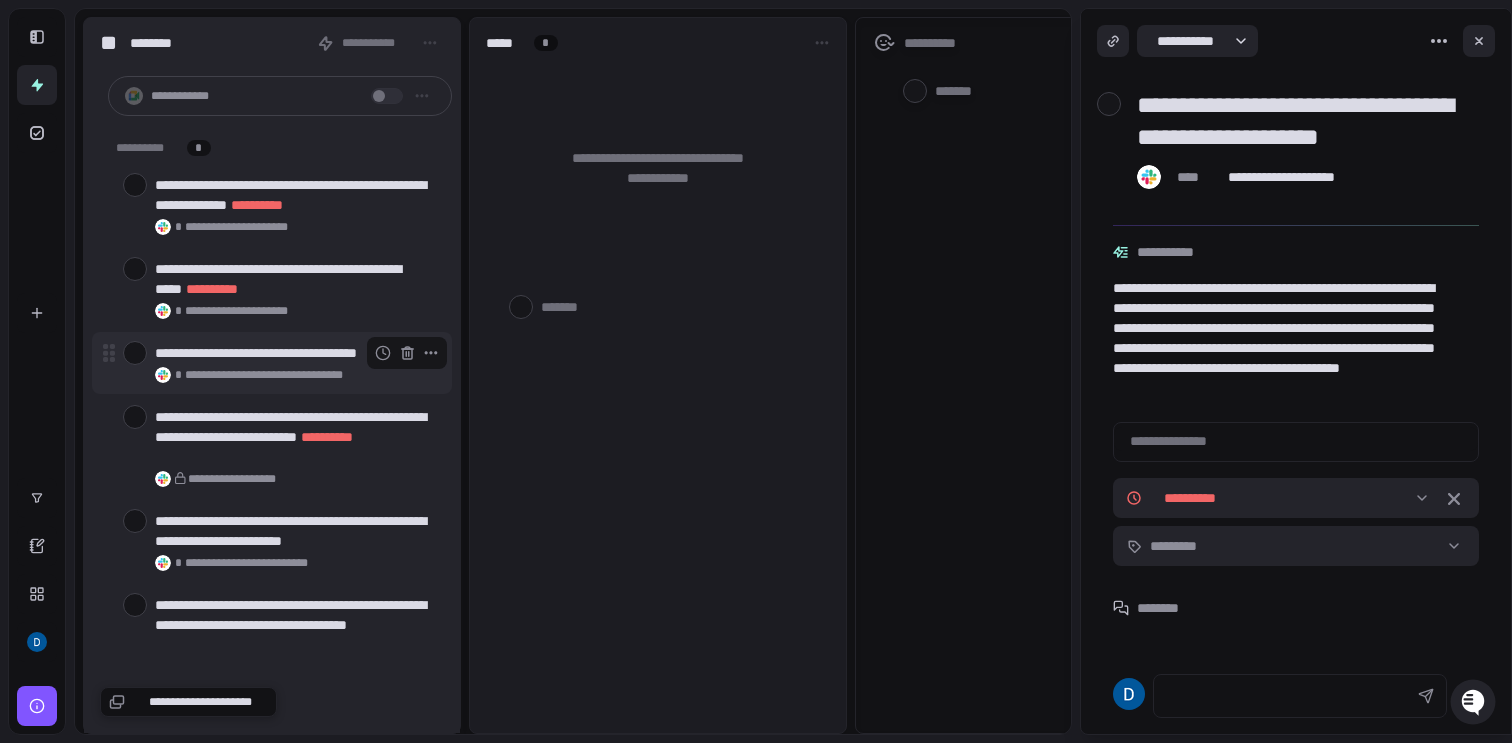 click on "**********" at bounding box center [285, 375] 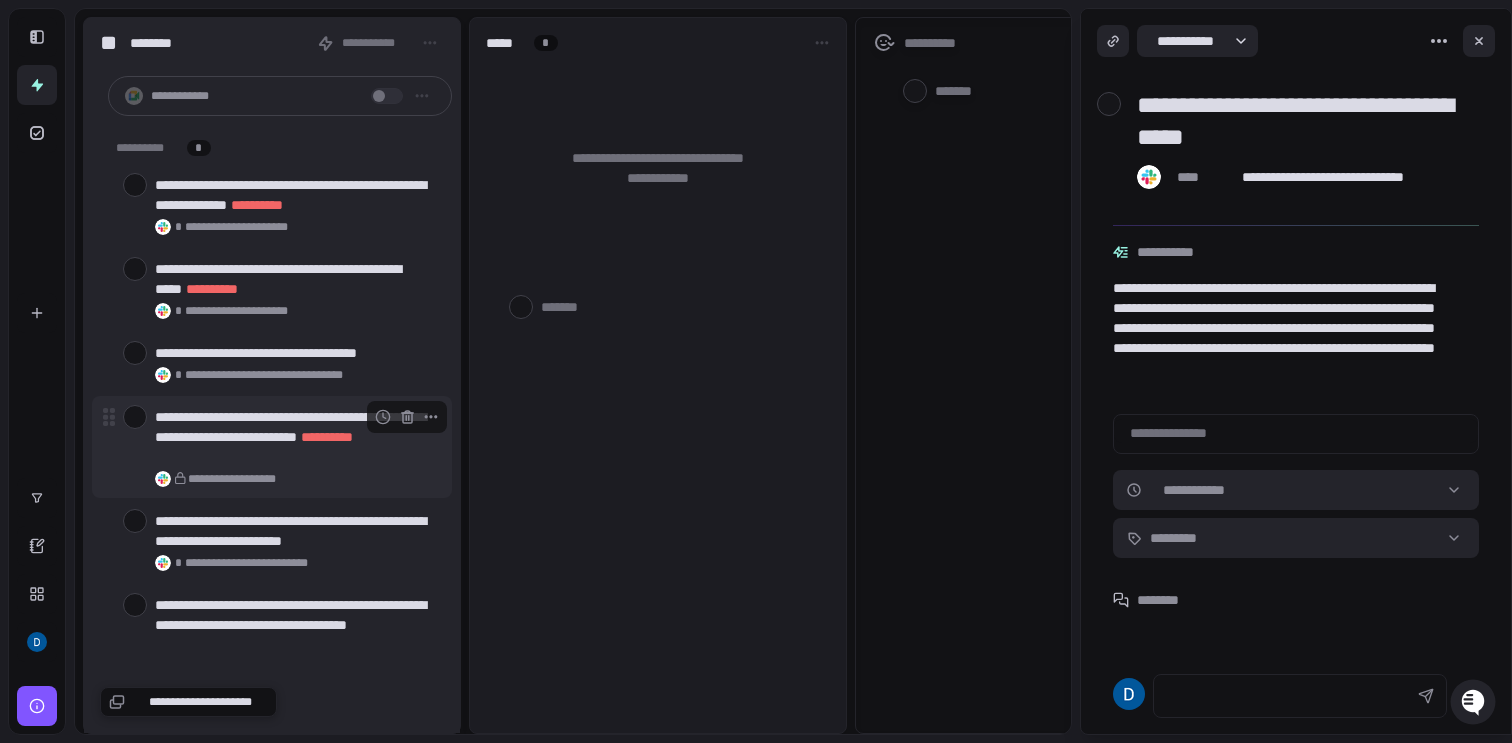 click on "**********" at bounding box center [295, 437] 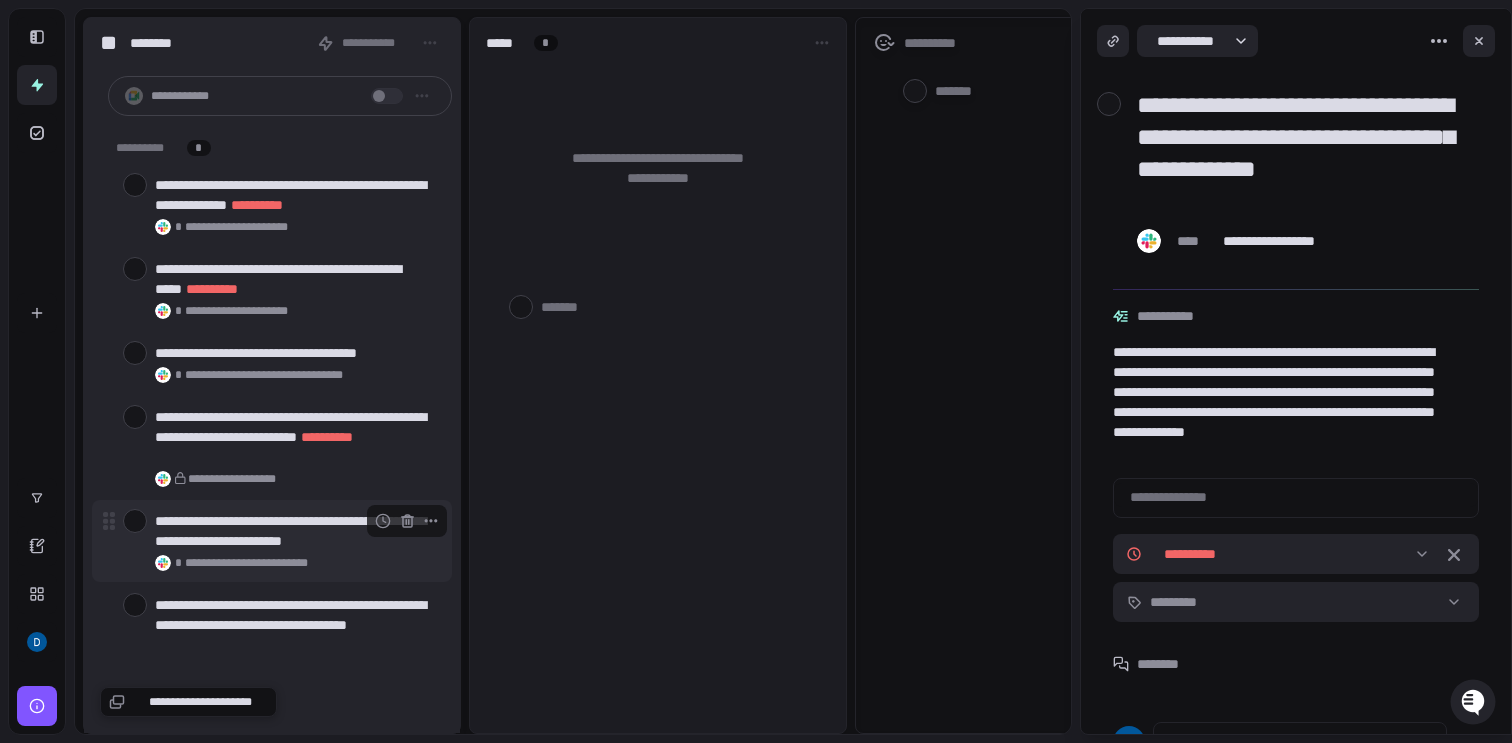 click on "**********" at bounding box center [295, 531] 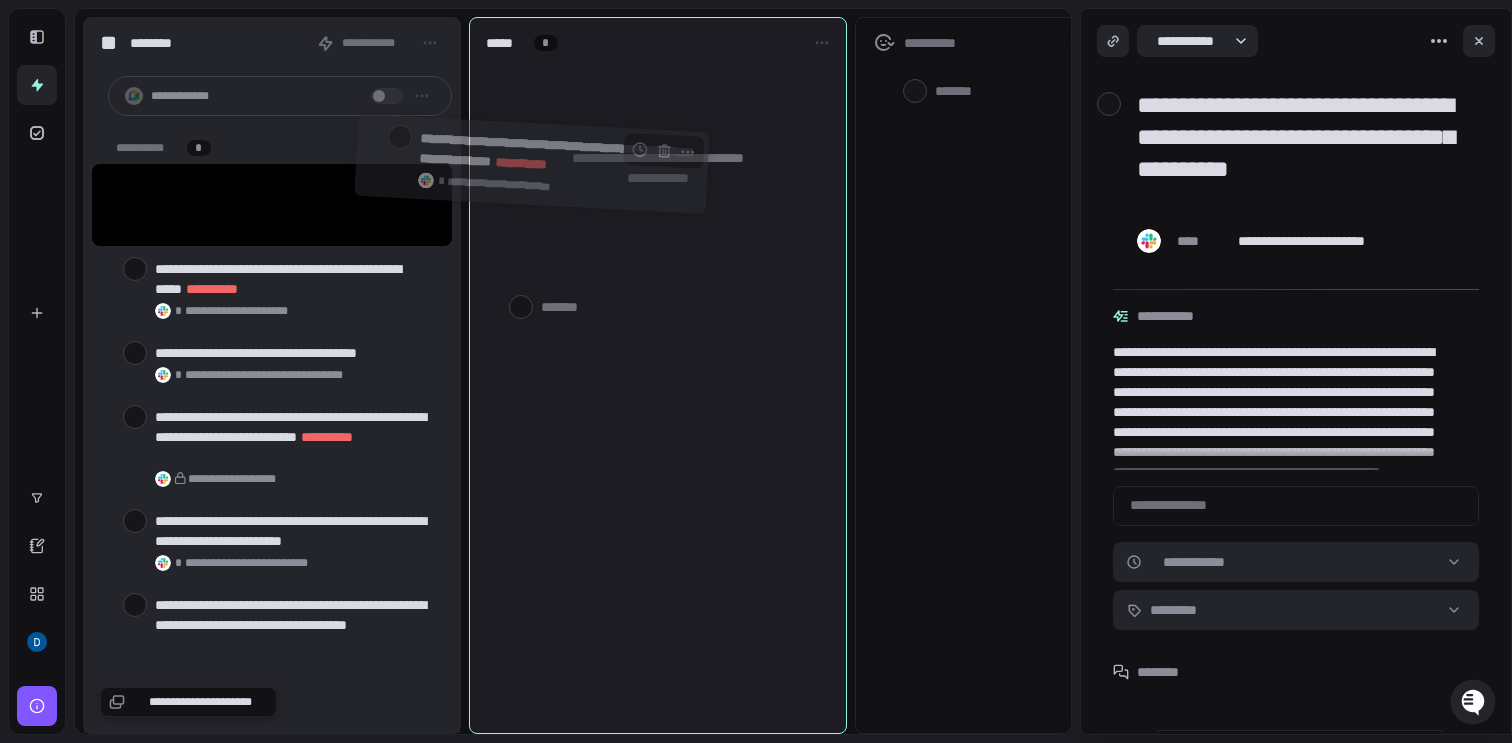 drag, startPoint x: 354, startPoint y: 223, endPoint x: 566, endPoint y: 181, distance: 216.12033 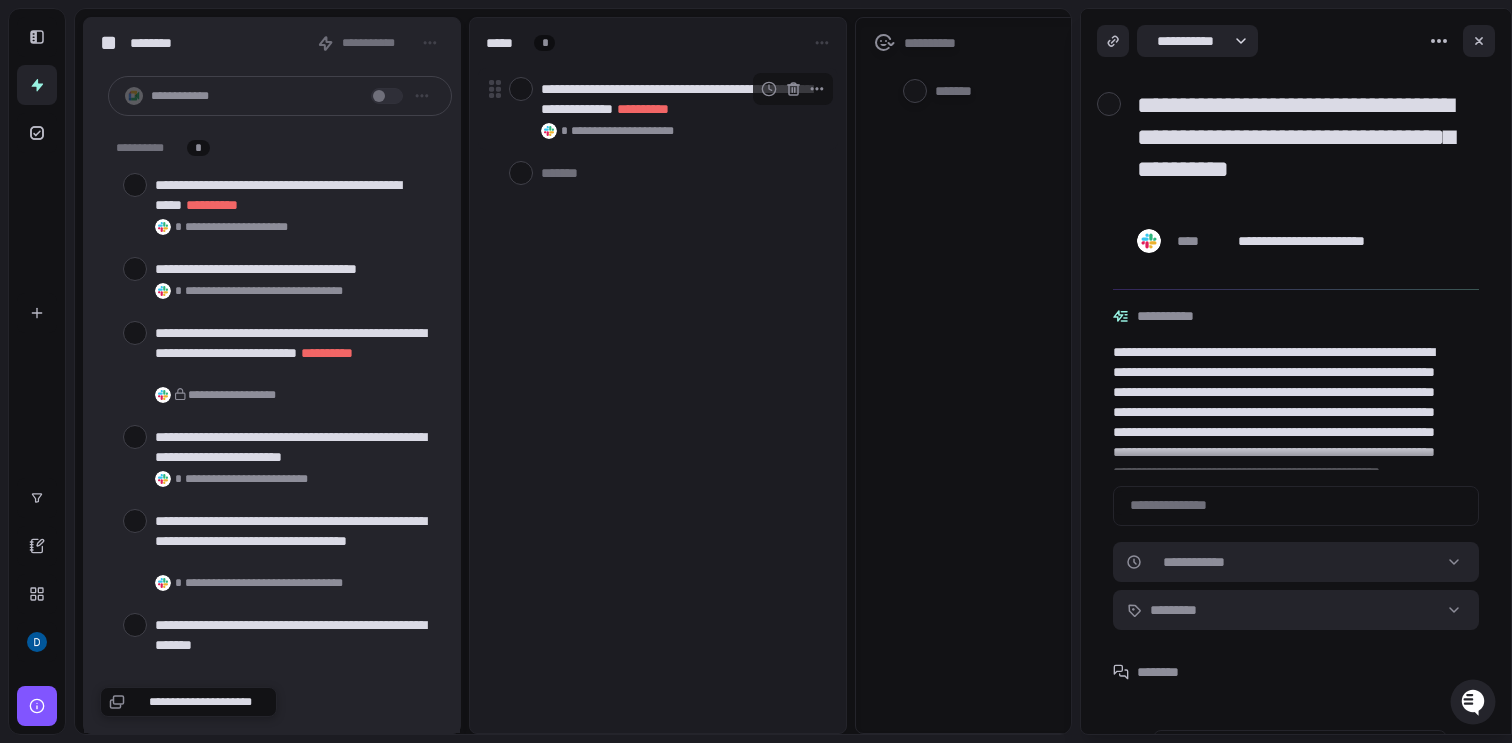 click on "**********" at bounding box center [681, 99] 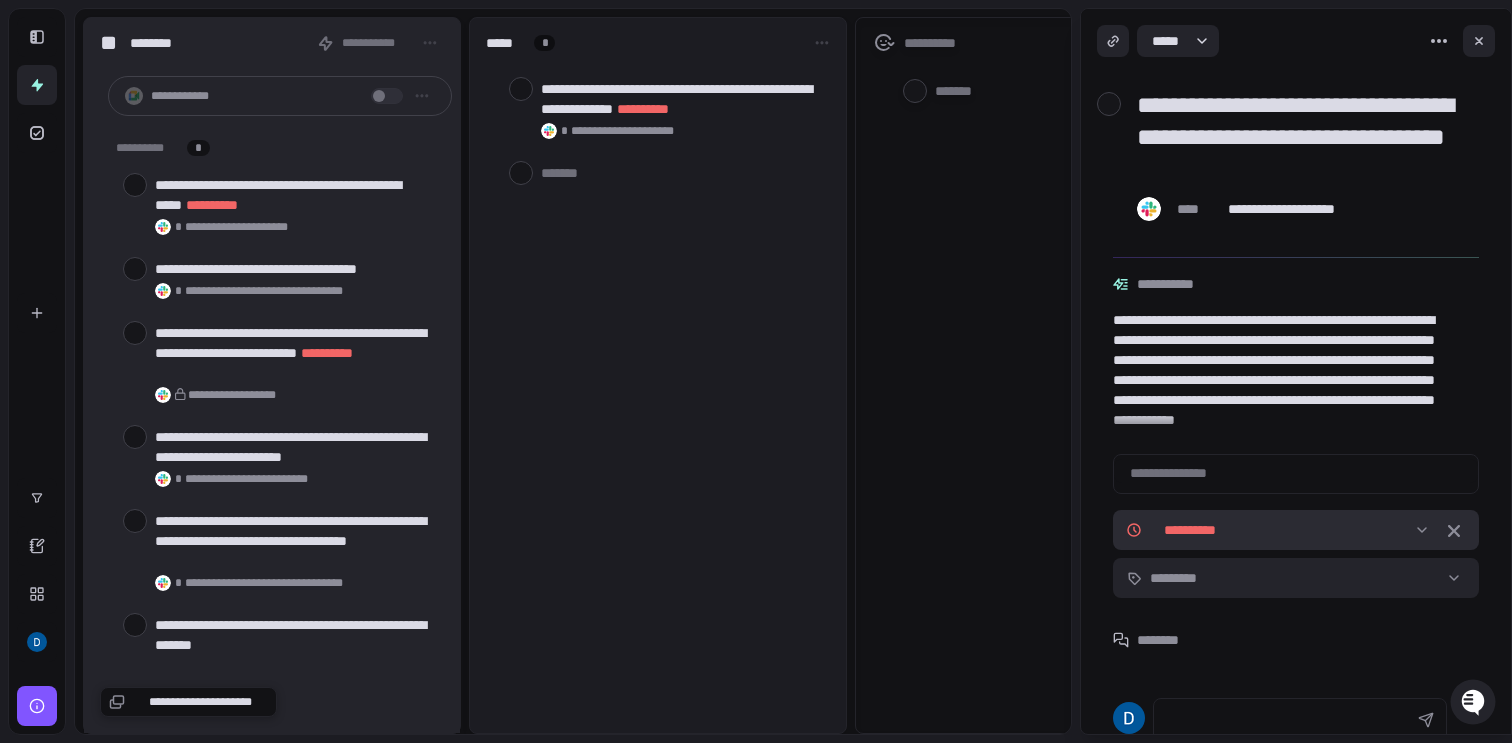 scroll, scrollTop: 24, scrollLeft: 0, axis: vertical 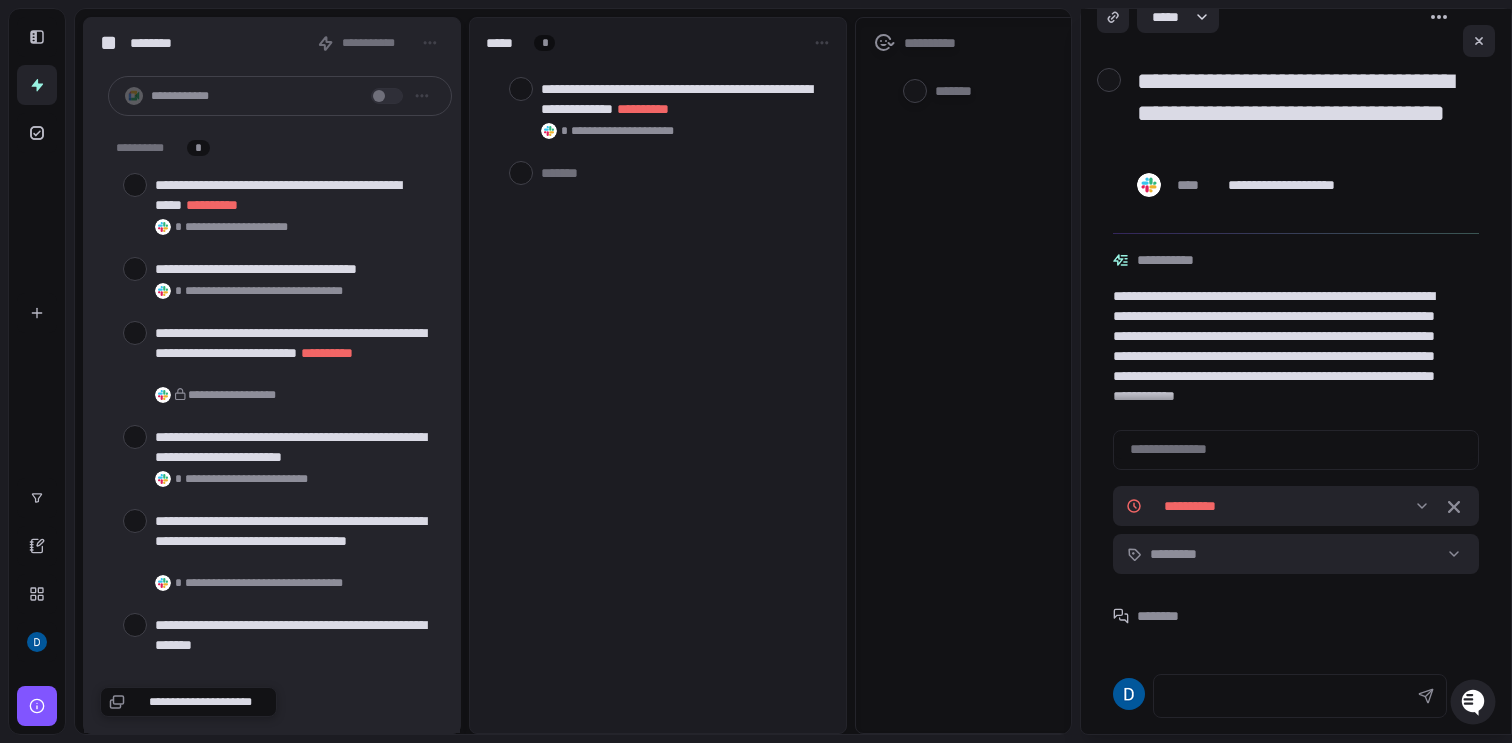 click on "**********" at bounding box center (1296, 450) 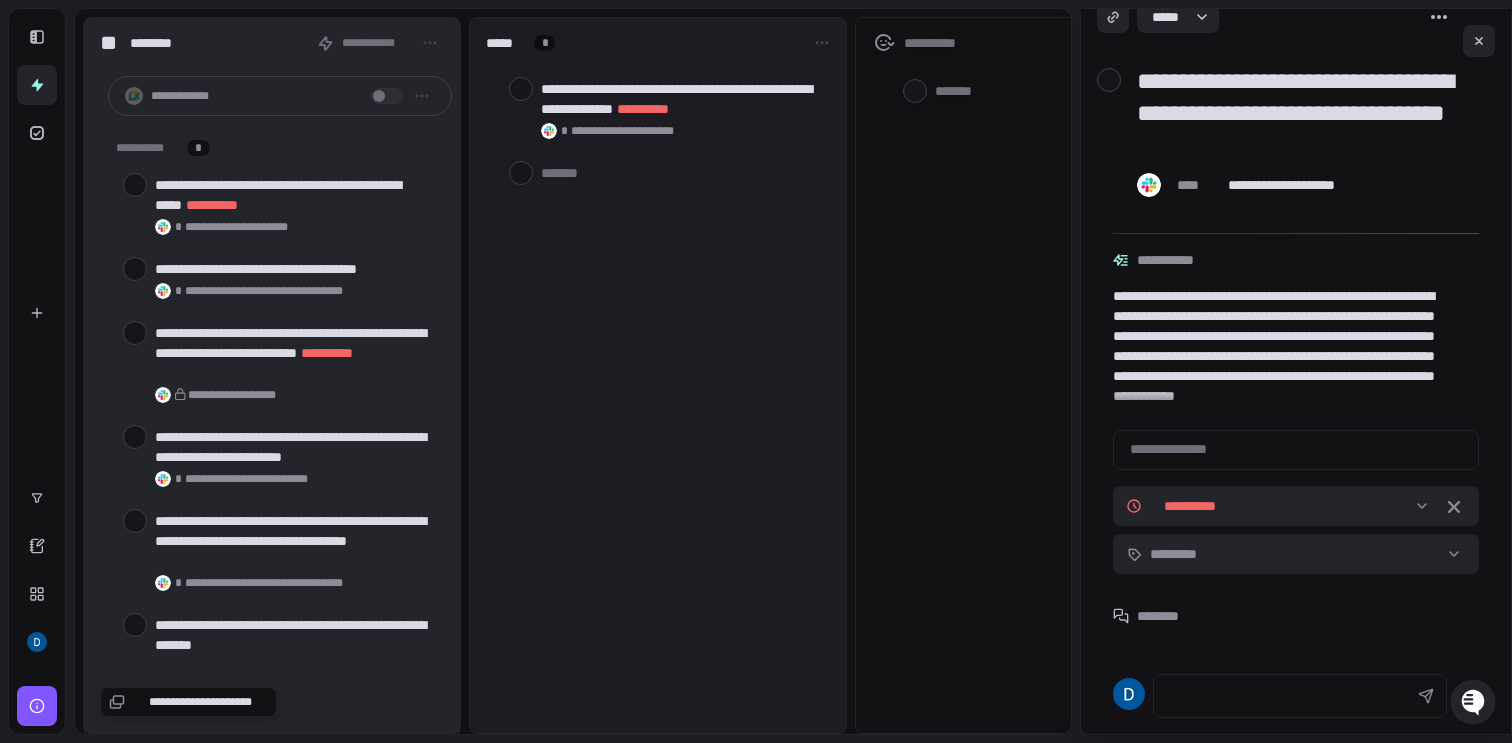 click on "********" at bounding box center [1296, 670] 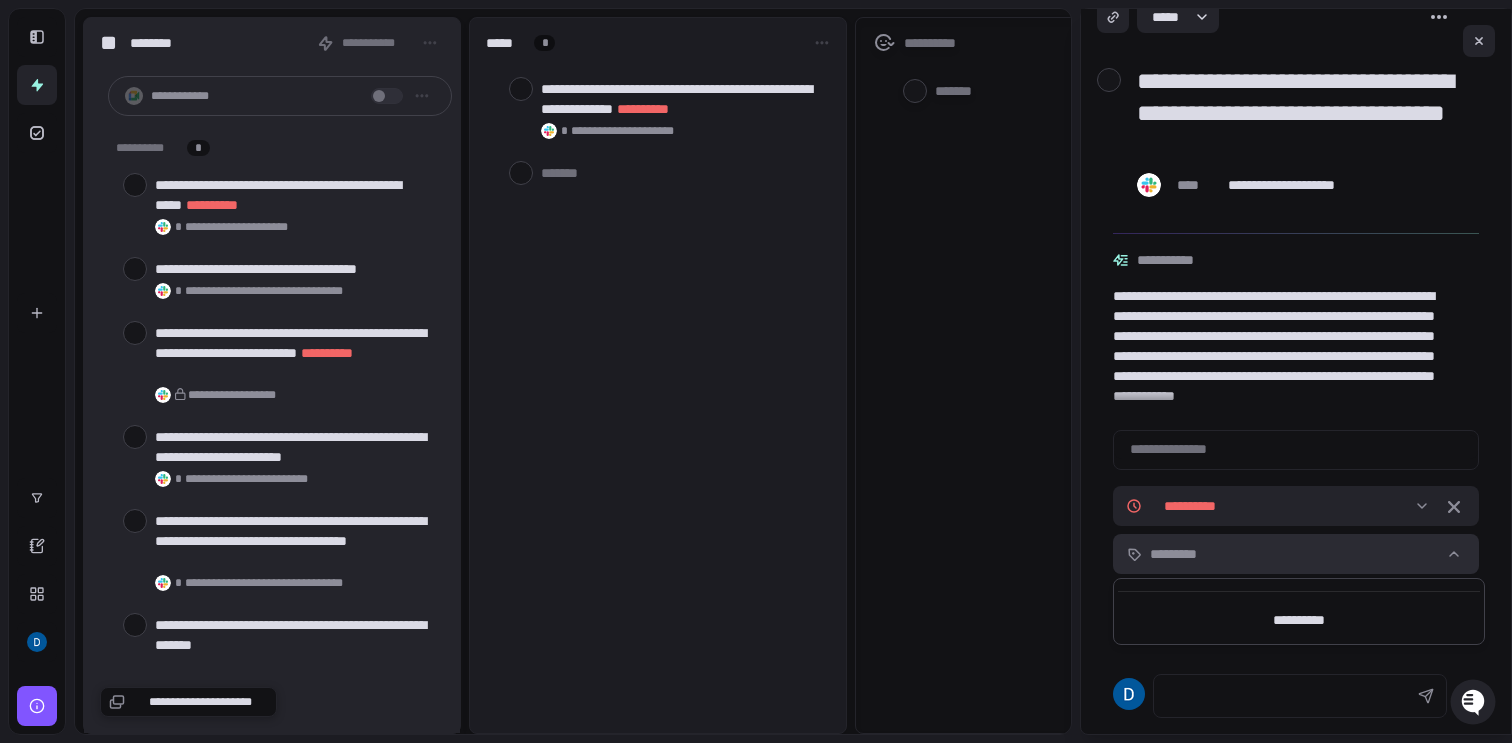 click on "**********" at bounding box center (756, 371) 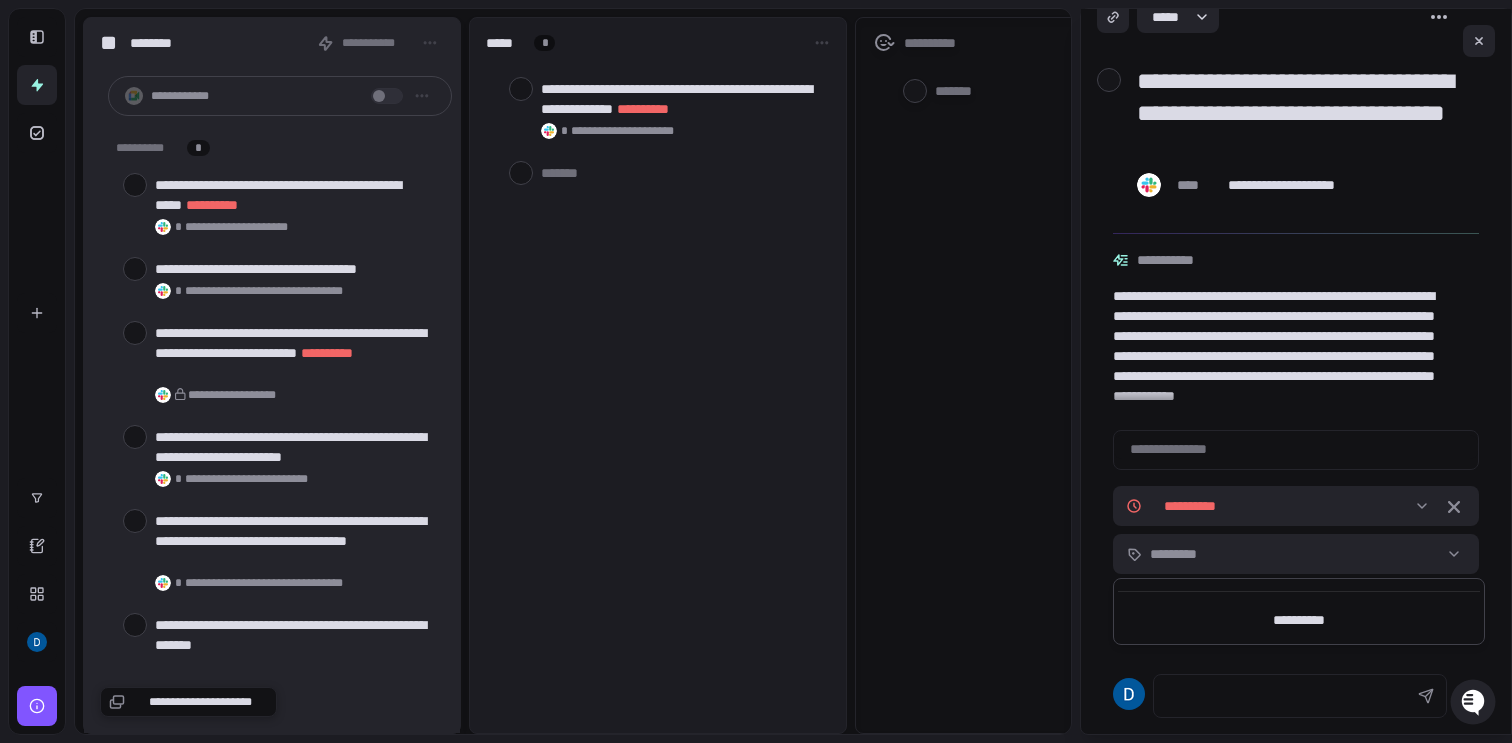 click on "**********" at bounding box center [756, 371] 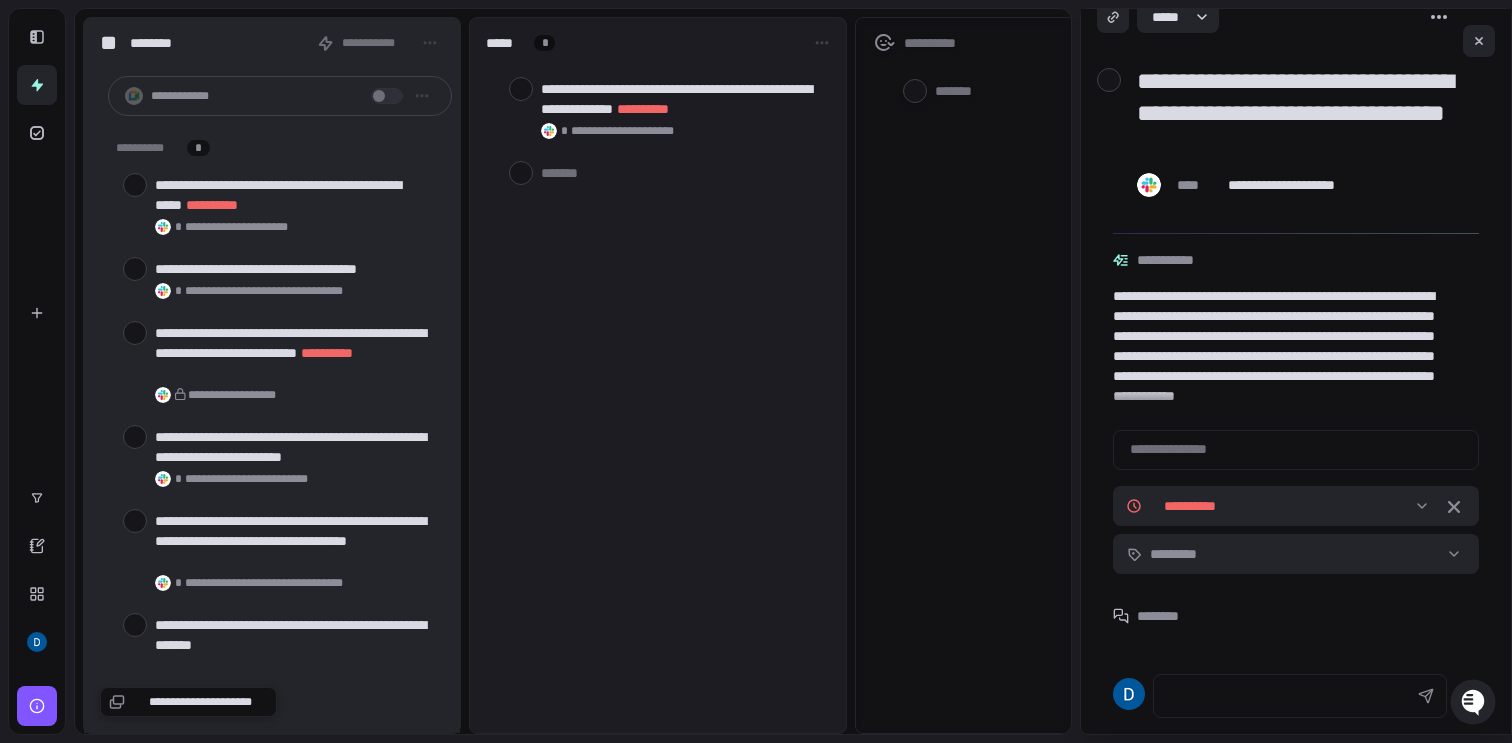 click on "**********" at bounding box center [1296, 101] 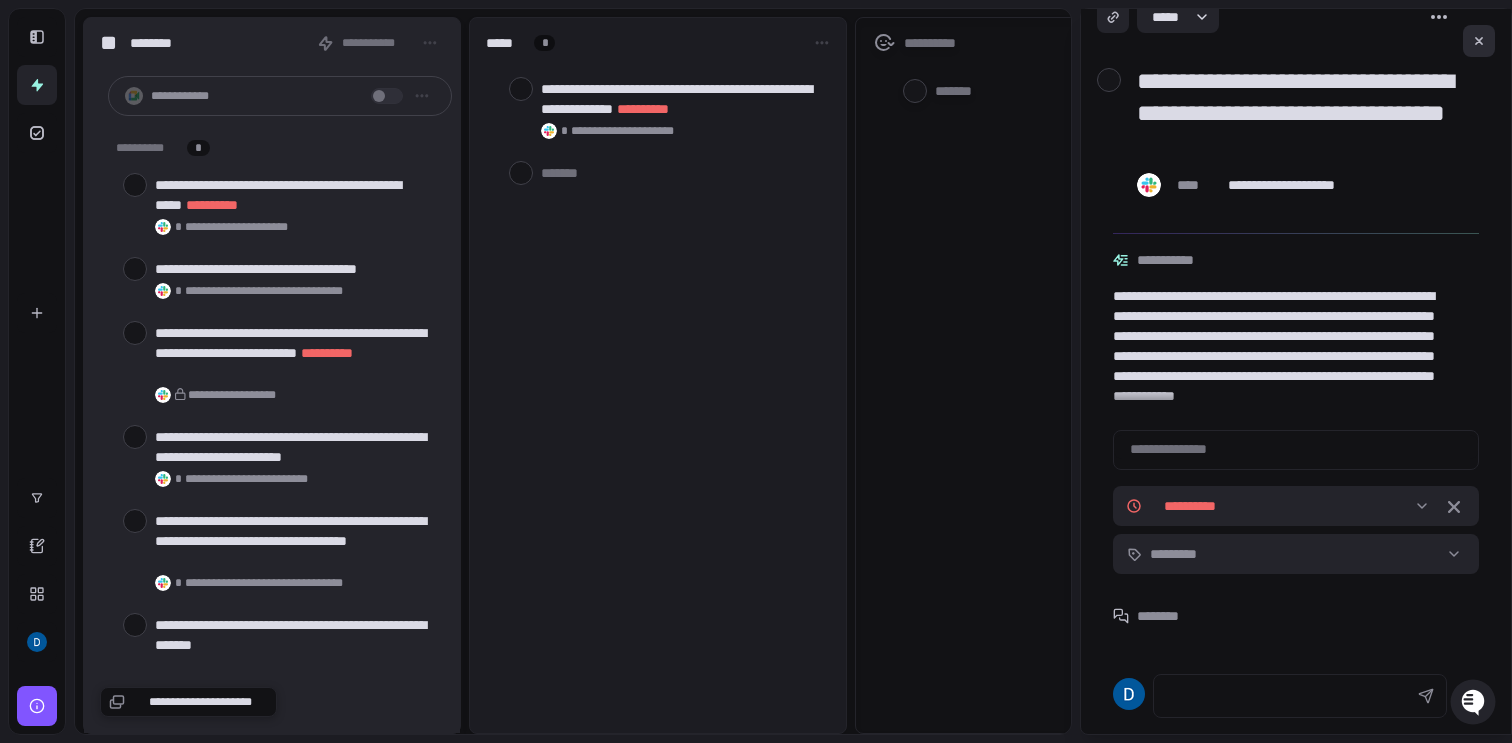 click at bounding box center (1479, 41) 